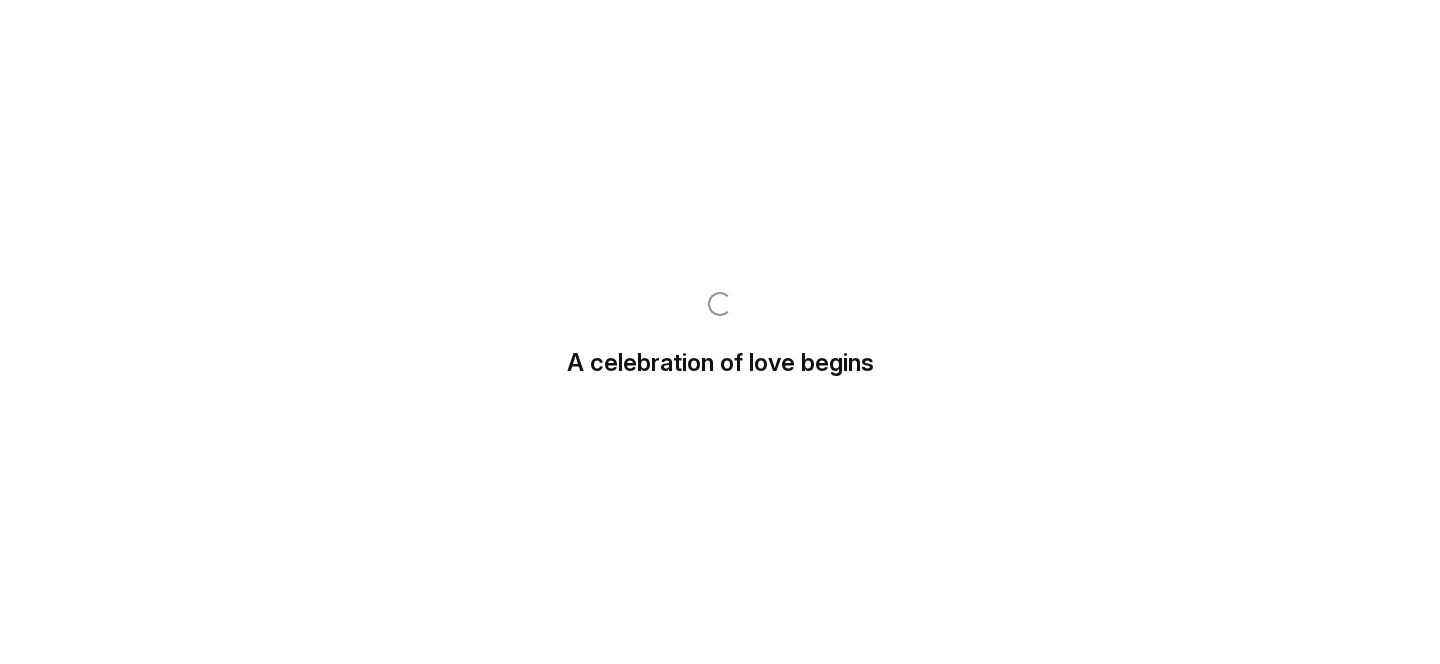 scroll, scrollTop: 0, scrollLeft: 0, axis: both 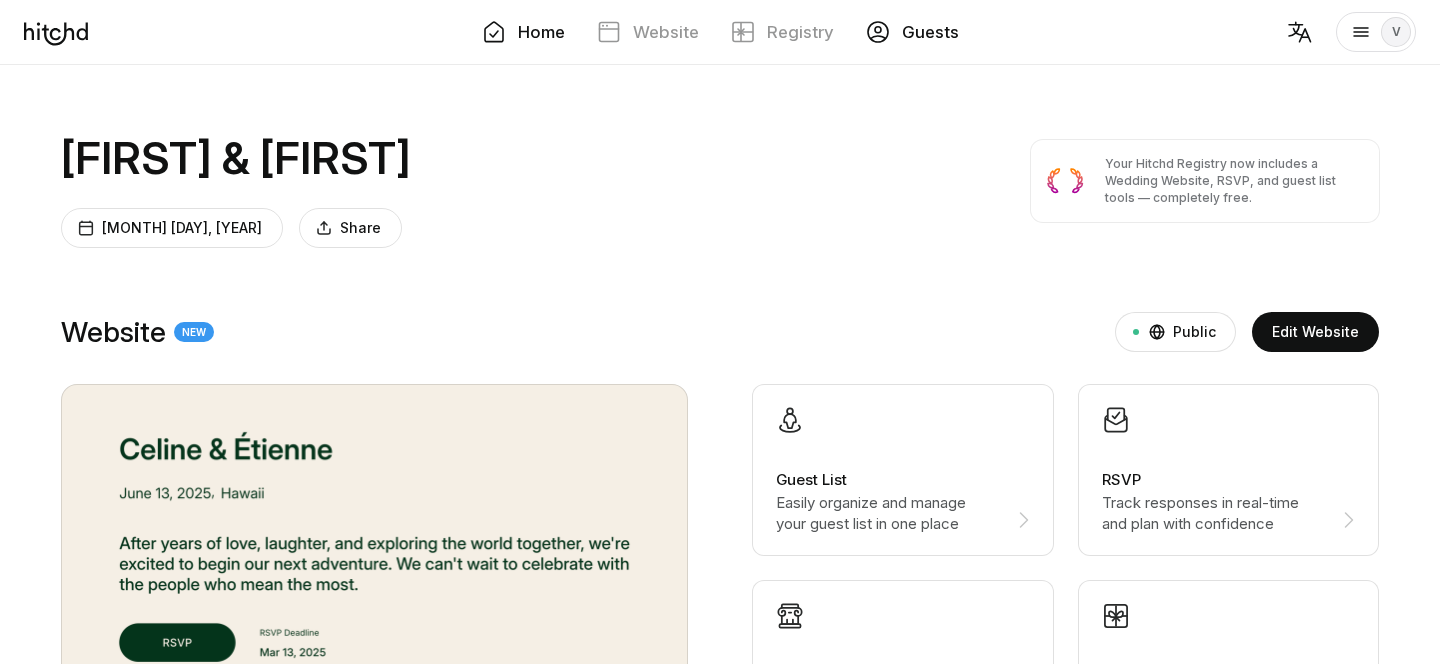 click on "Guests" at bounding box center (912, 32) 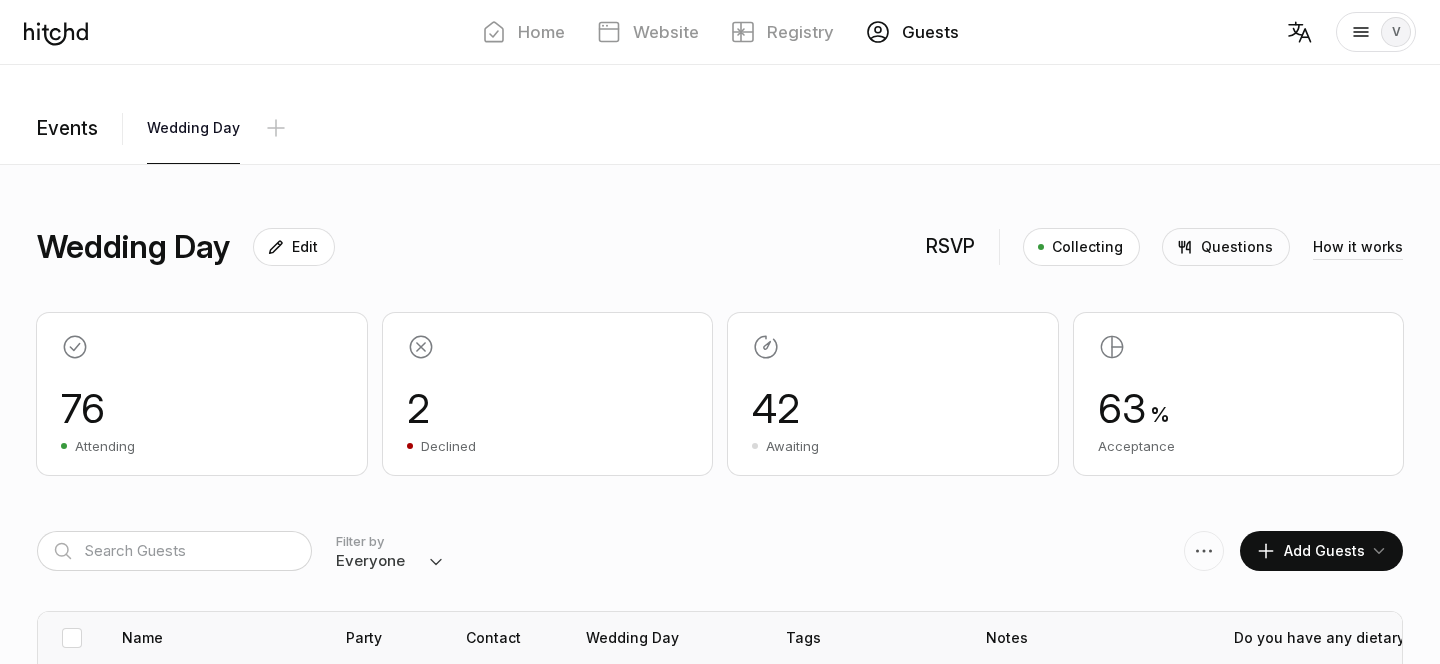 click on "42
Awaiting" at bounding box center [893, 394] 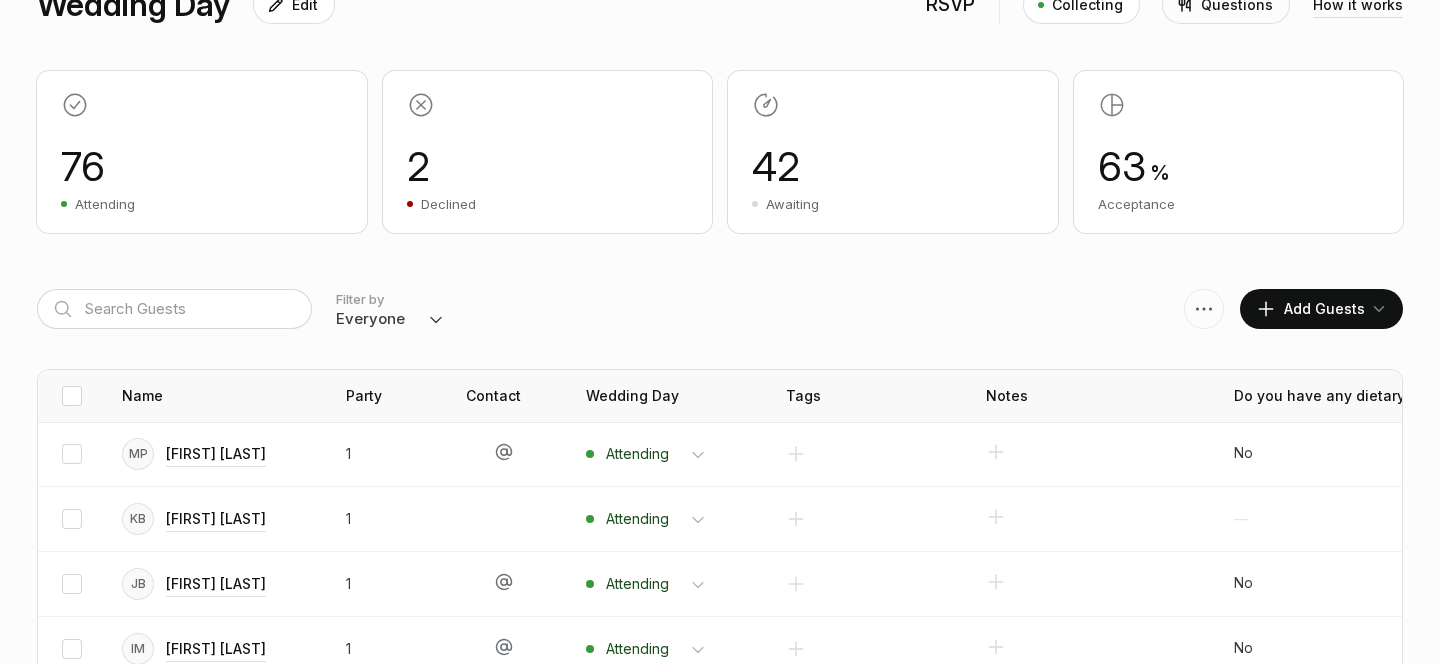 scroll, scrollTop: 330, scrollLeft: 0, axis: vertical 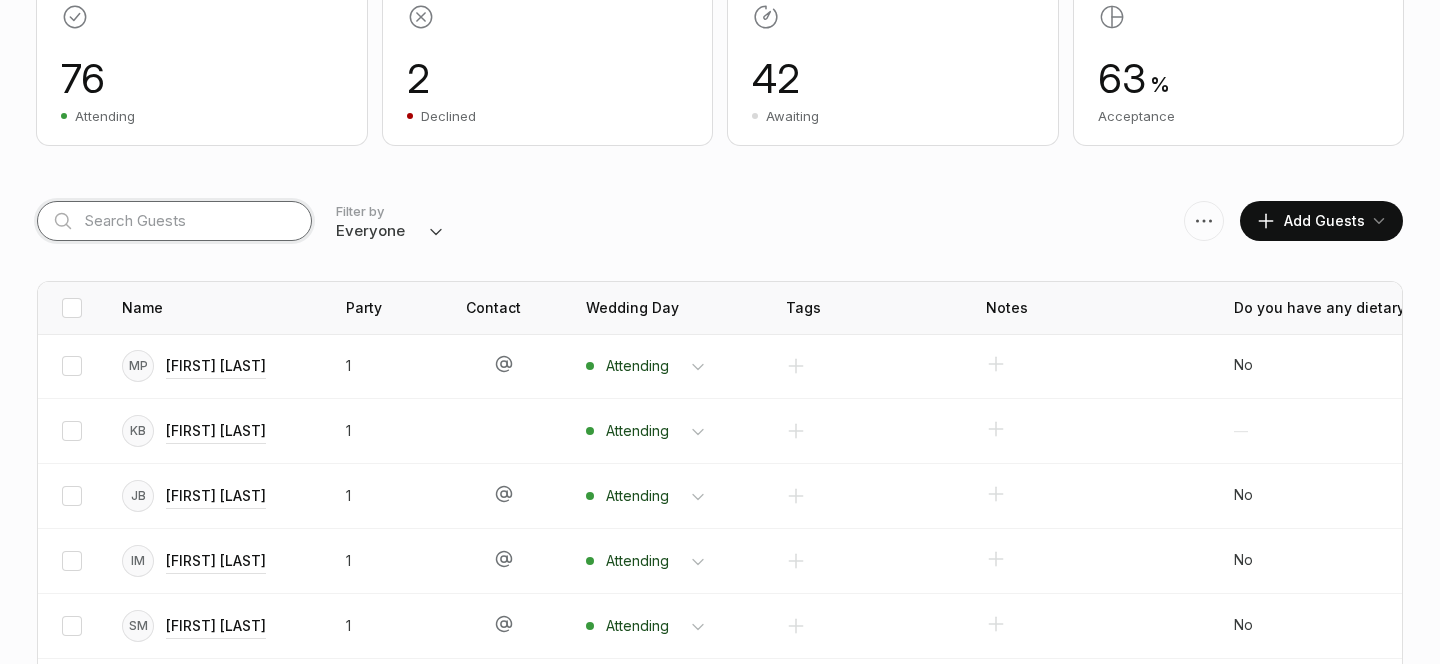 click at bounding box center [174, 221] 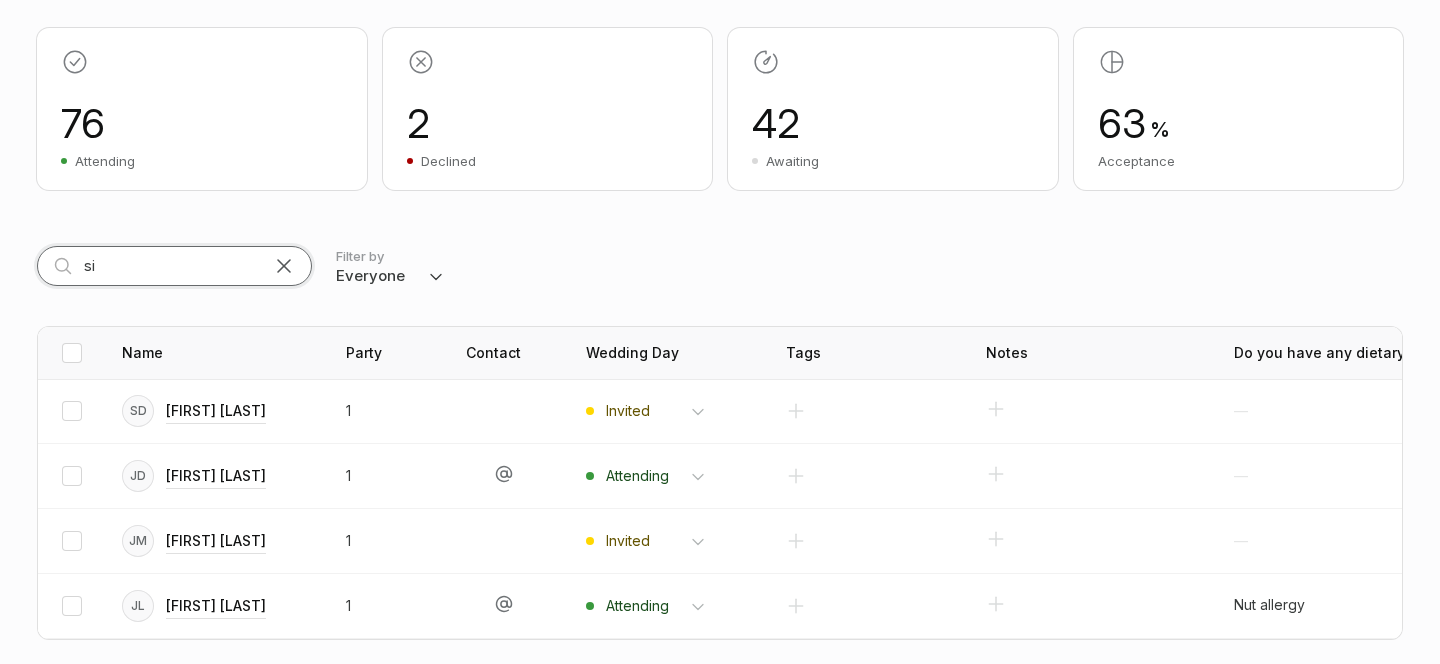 scroll, scrollTop: 90, scrollLeft: 0, axis: vertical 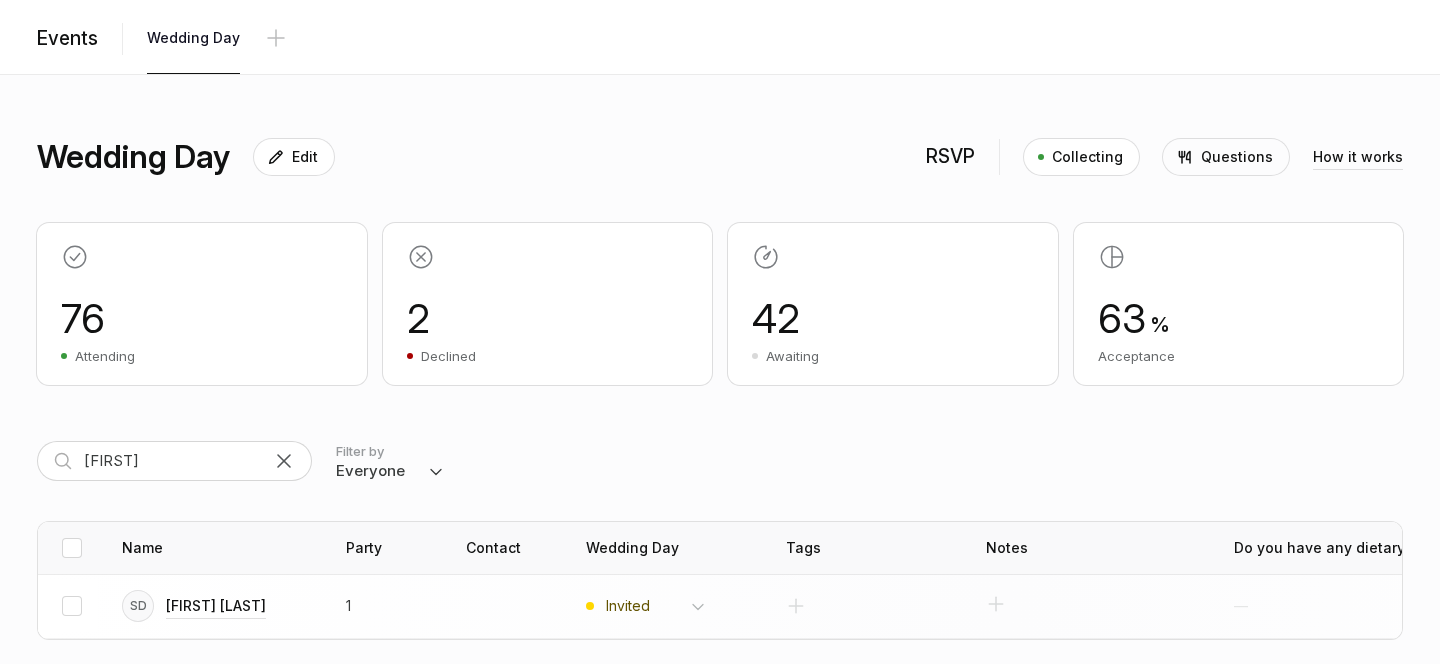 click on "Invited
Attending
Declined" at bounding box center (656, 606) 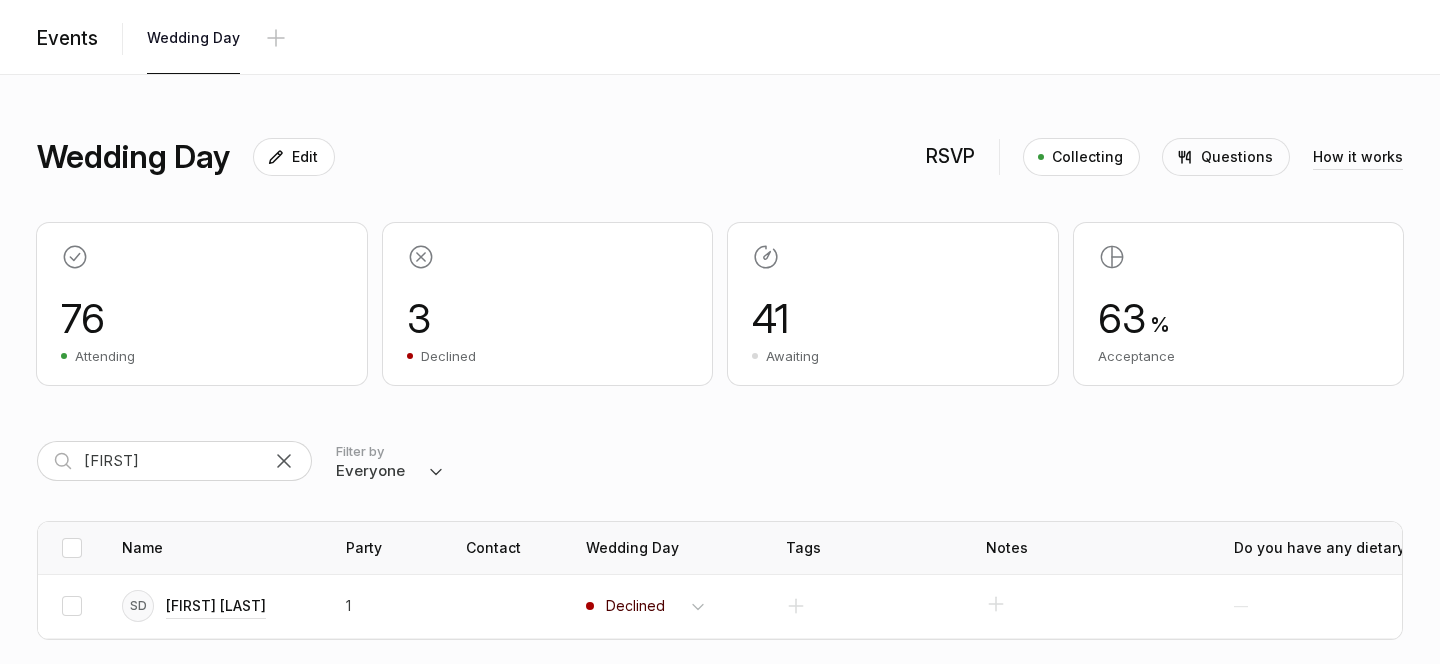 click at bounding box center (284, 461) 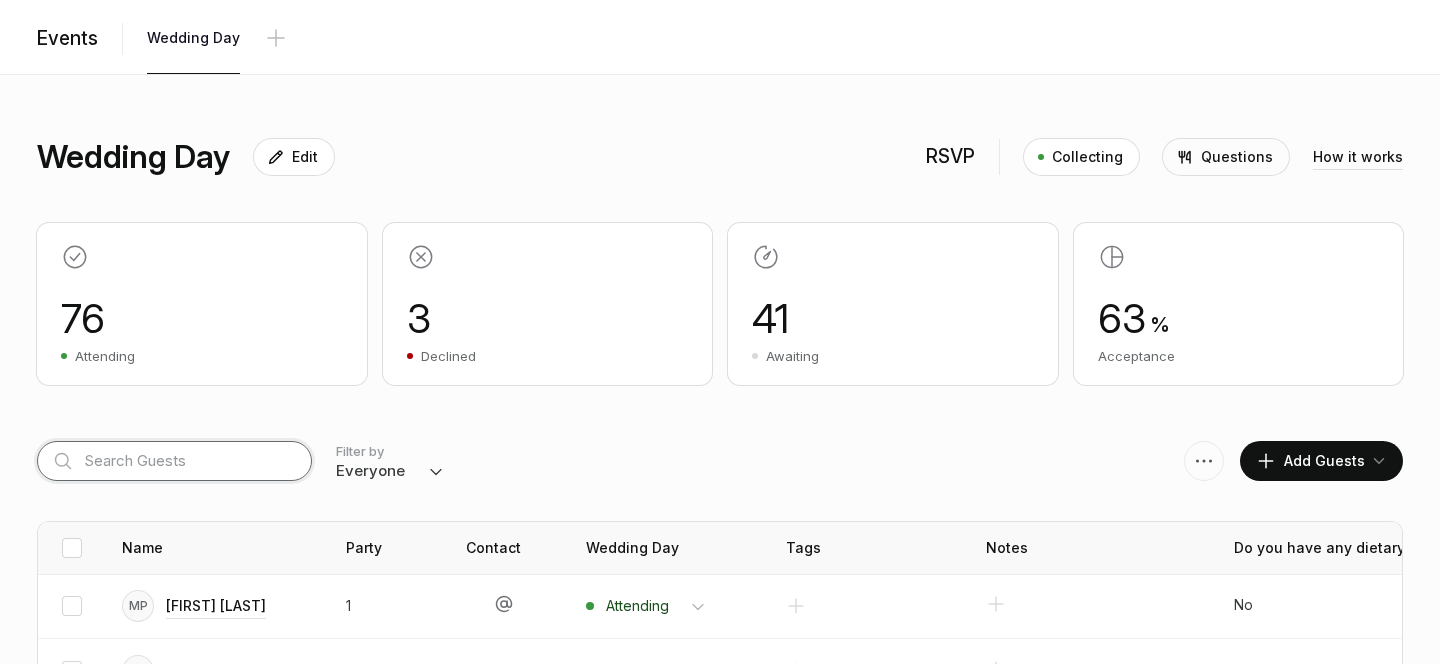 click at bounding box center (174, 461) 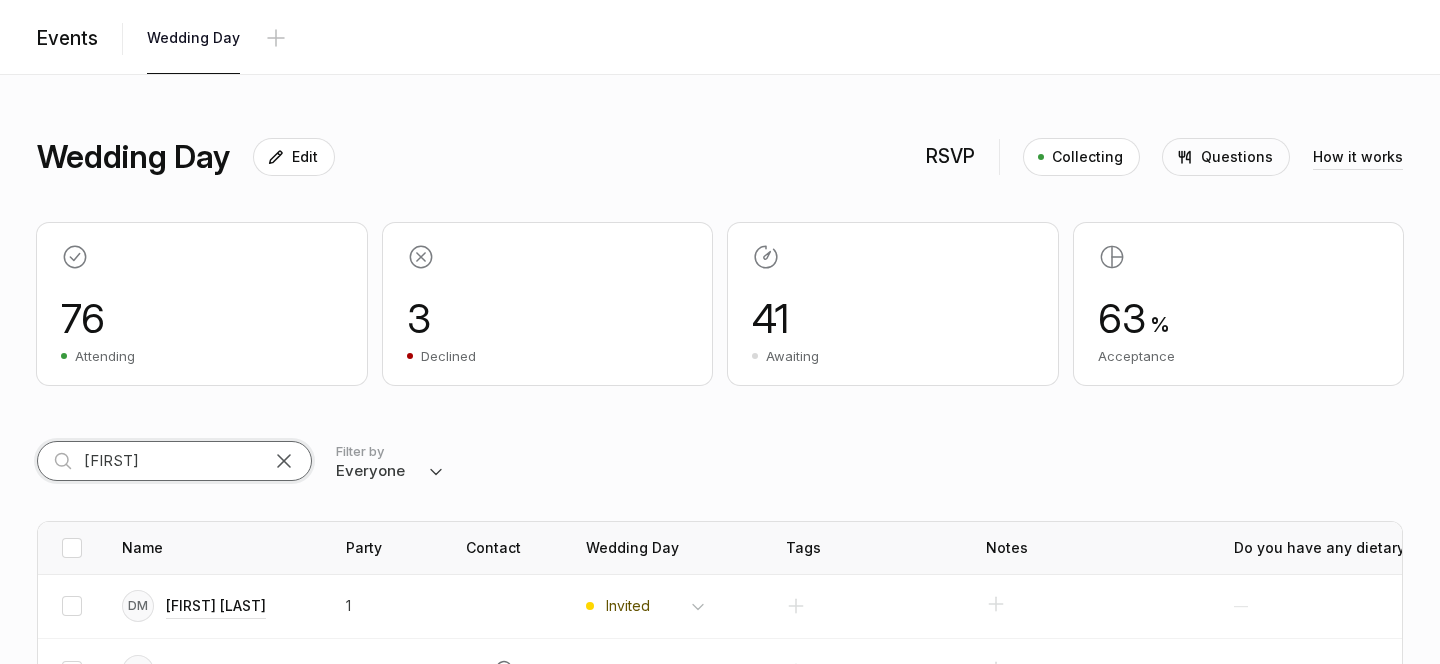 scroll, scrollTop: 220, scrollLeft: 0, axis: vertical 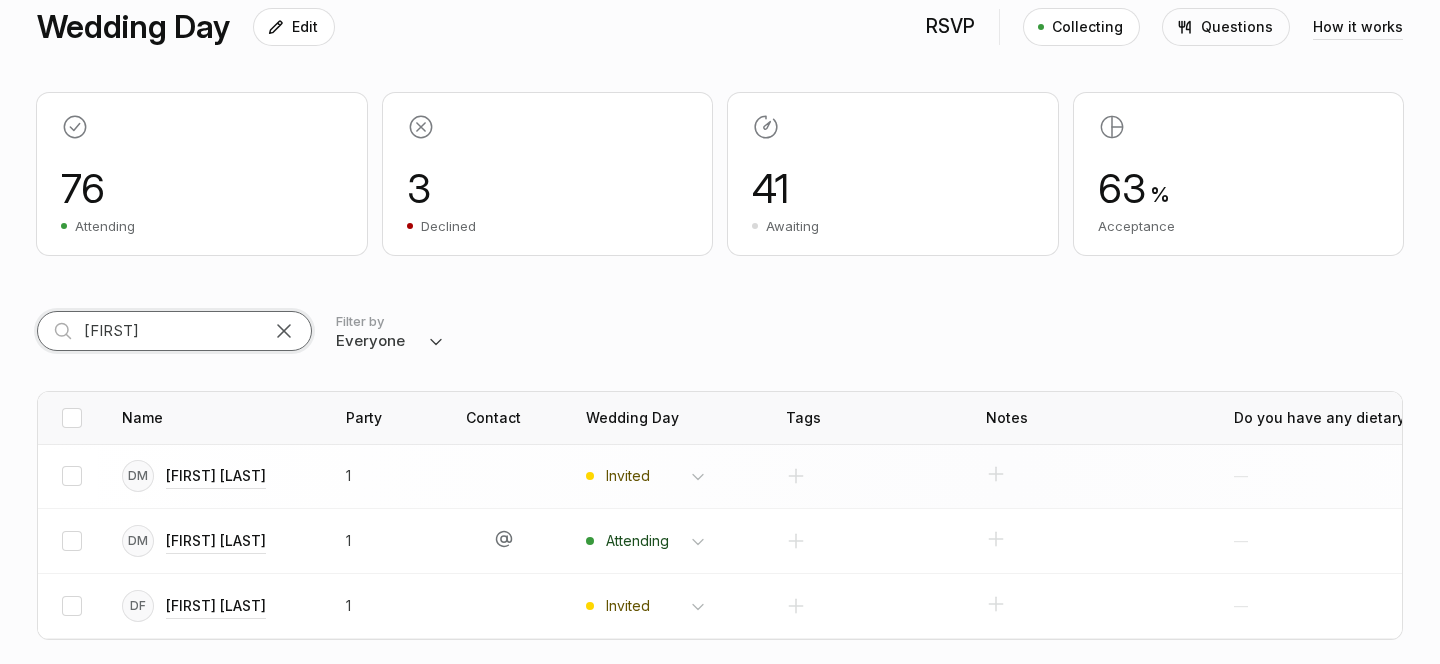 type on "[FIRST]" 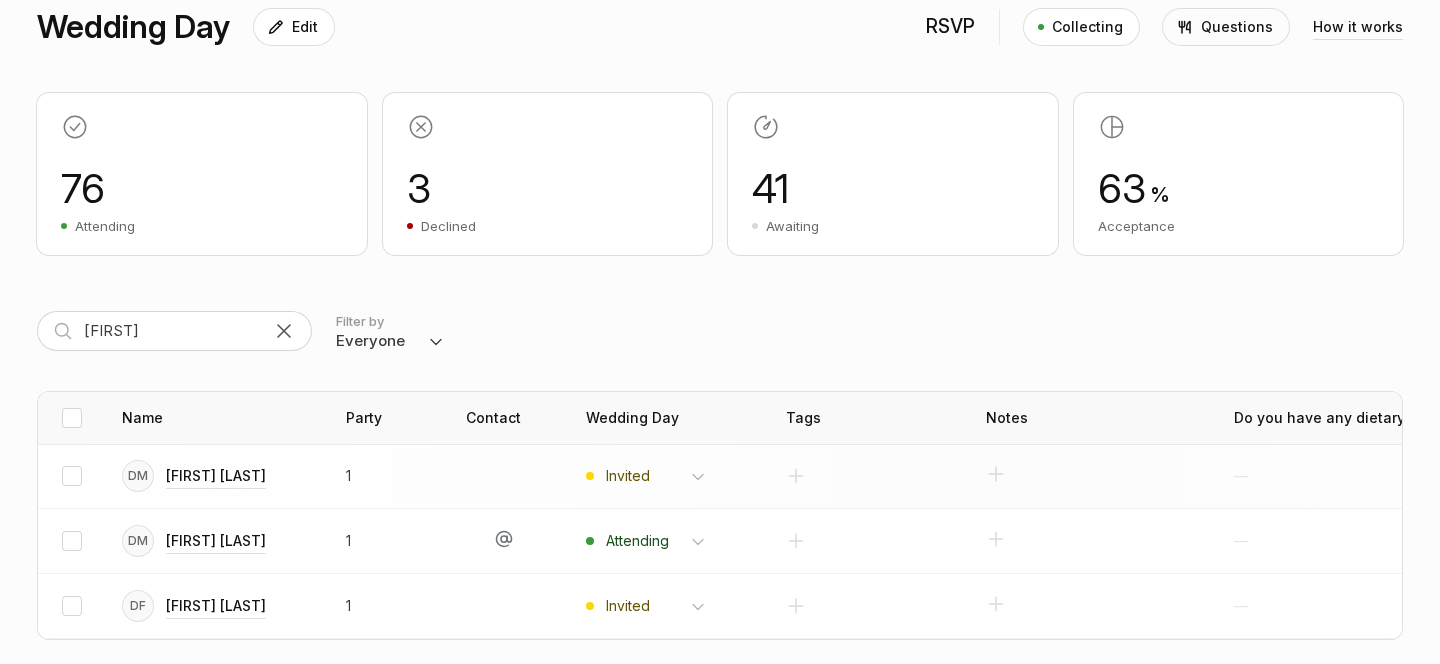click on "Invited
Attending
Declined" at bounding box center (656, 476) 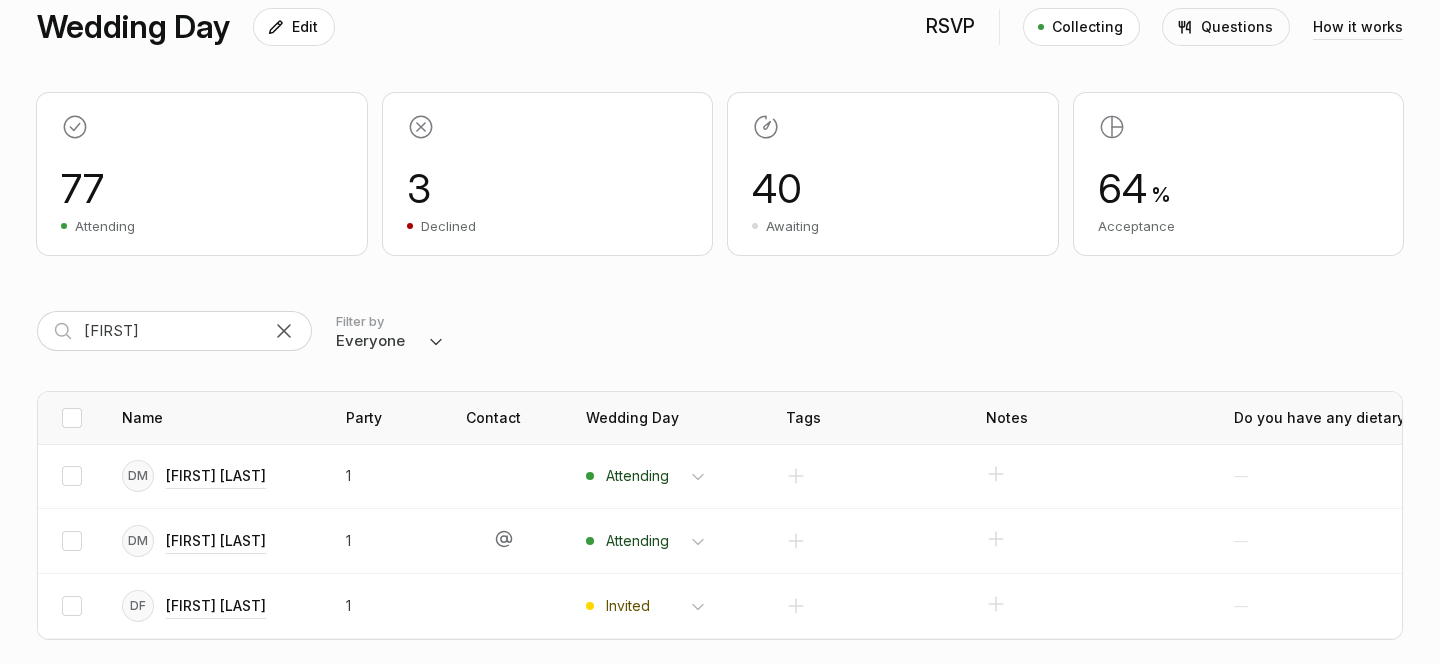 scroll, scrollTop: 0, scrollLeft: 0, axis: both 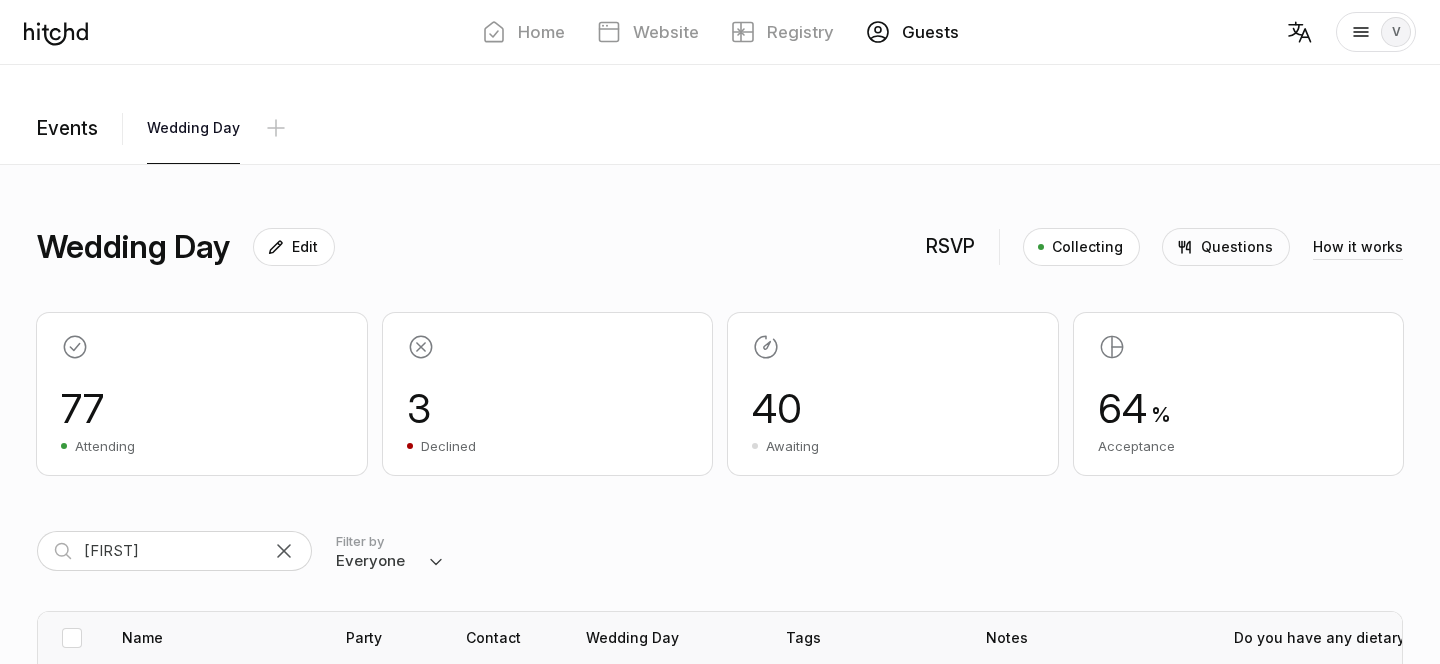 click on "Home
Website
Registry
Guests
V" at bounding box center [720, 305] 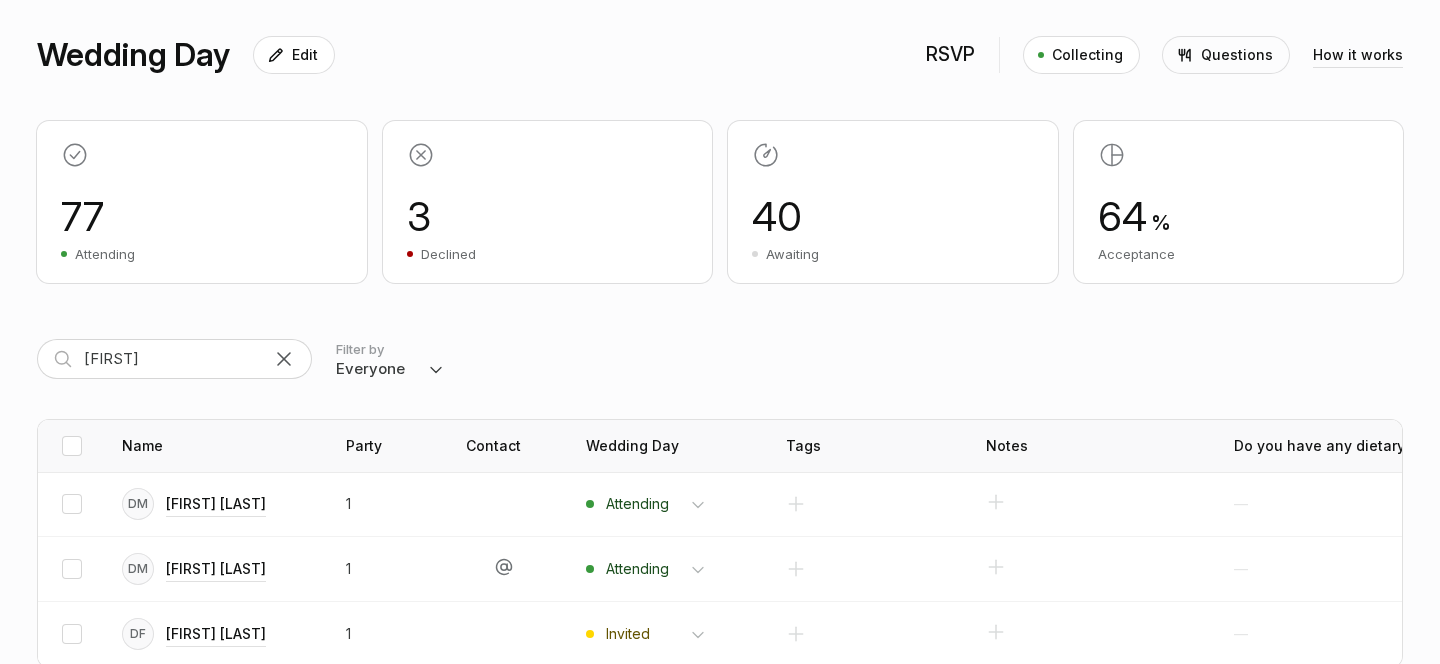 scroll, scrollTop: 220, scrollLeft: 0, axis: vertical 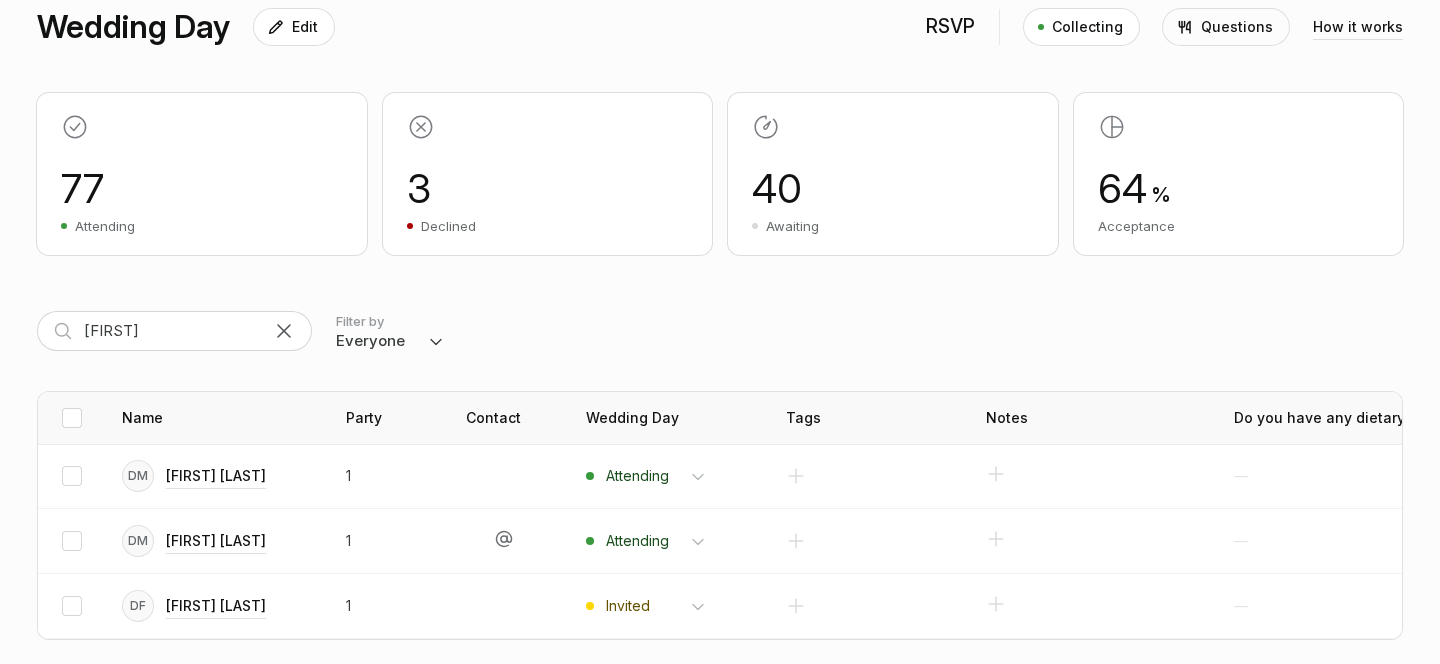 click at bounding box center (284, 331) 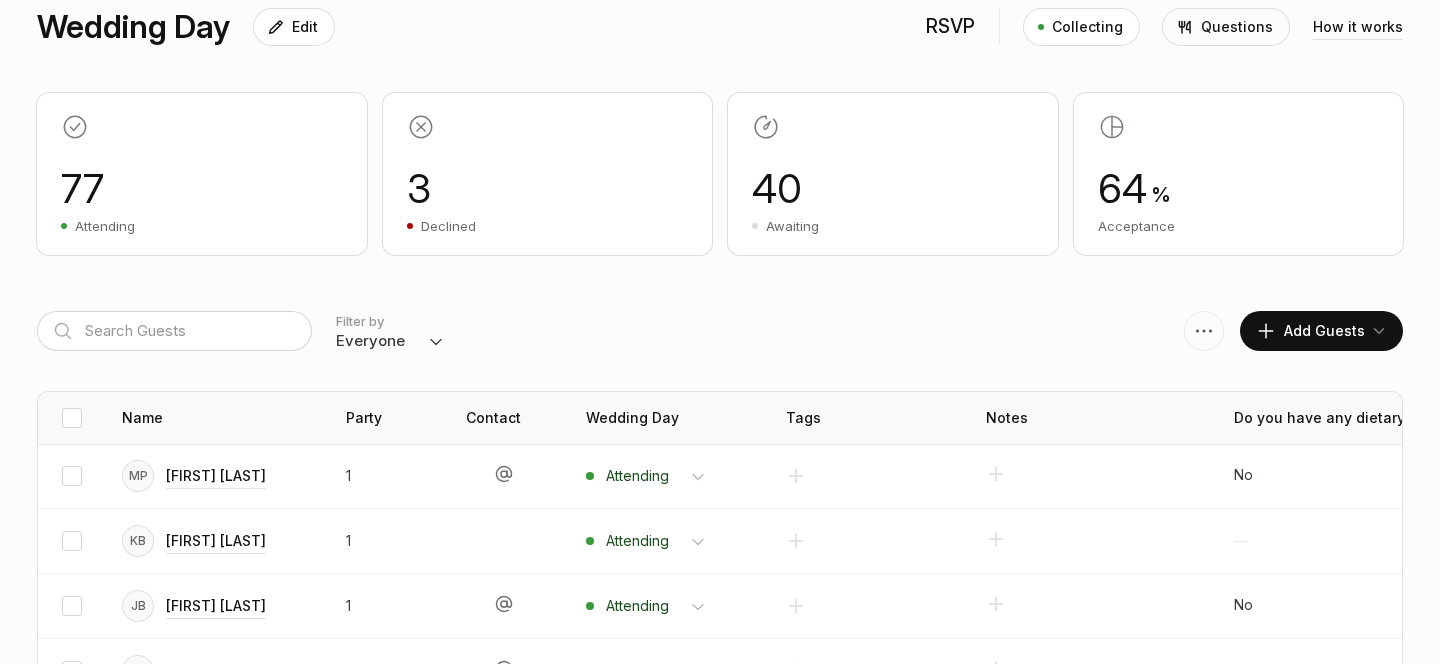 click on "Everyone
Attending
Declined
Awaiting
Not Invited" at bounding box center [390, 341] 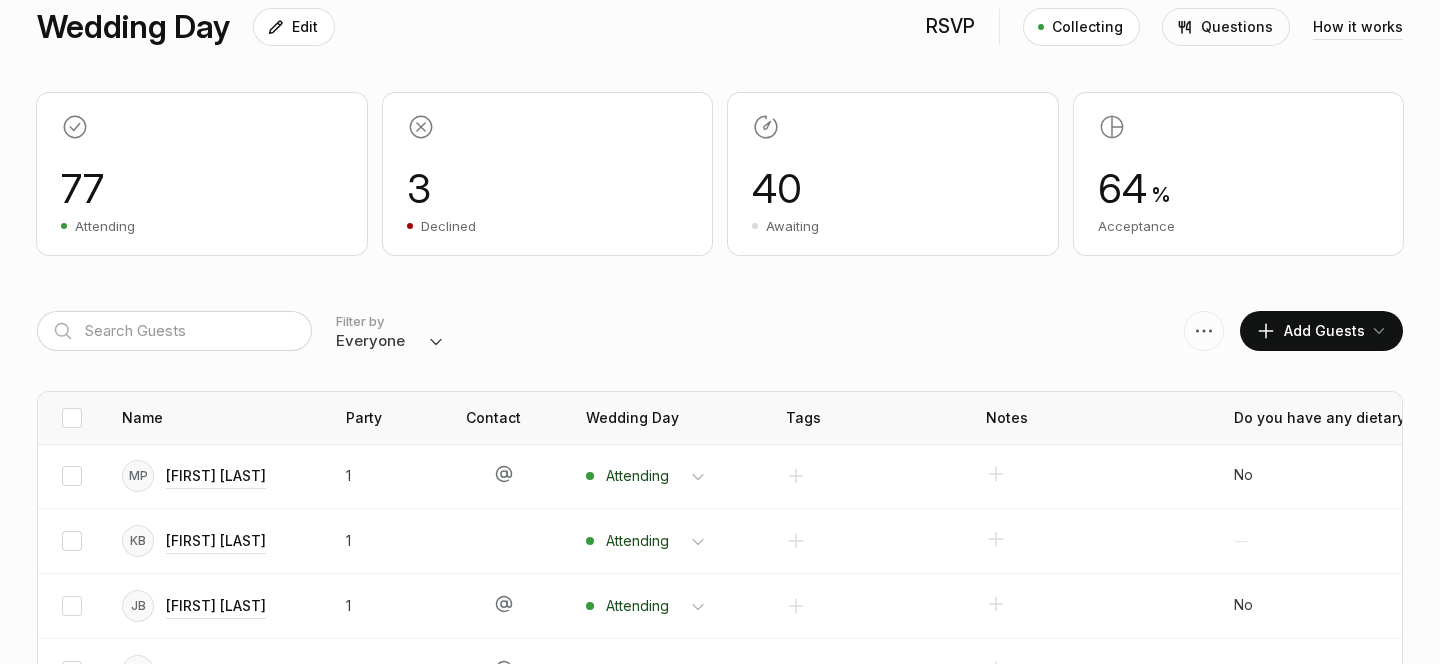 select on "invited" 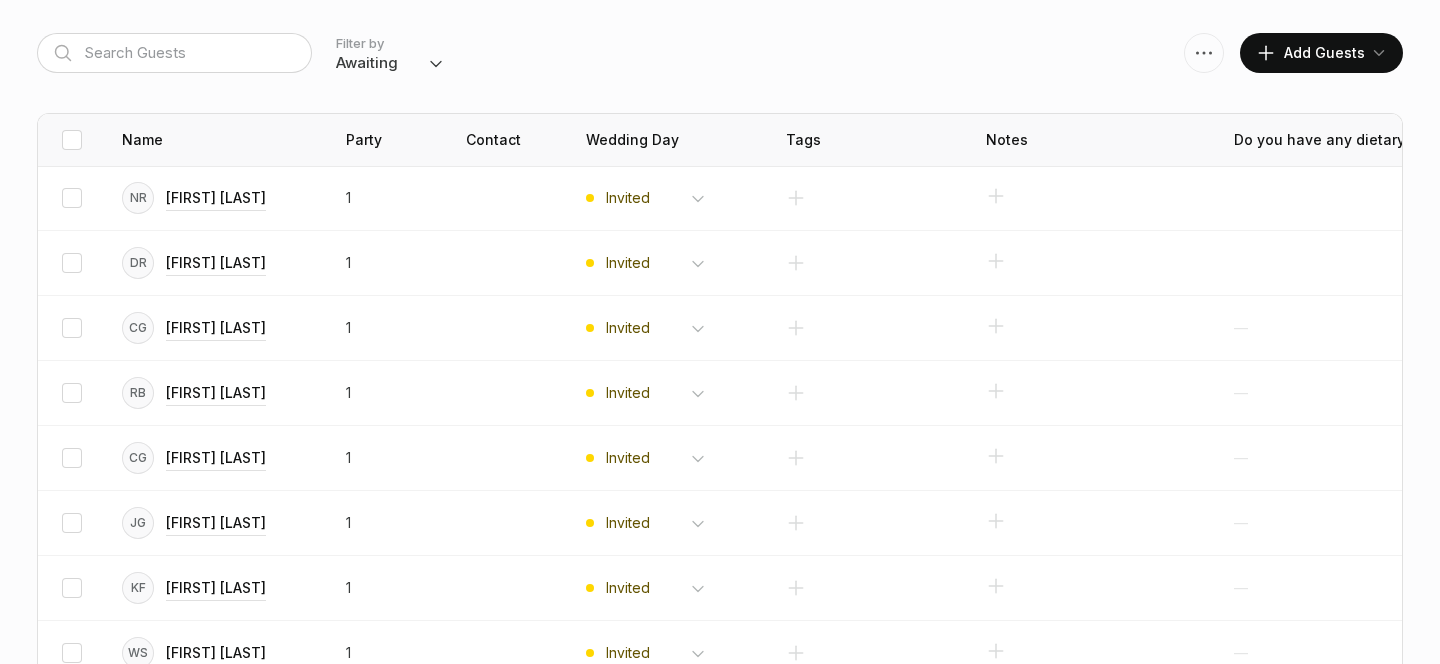 scroll, scrollTop: 503, scrollLeft: 0, axis: vertical 